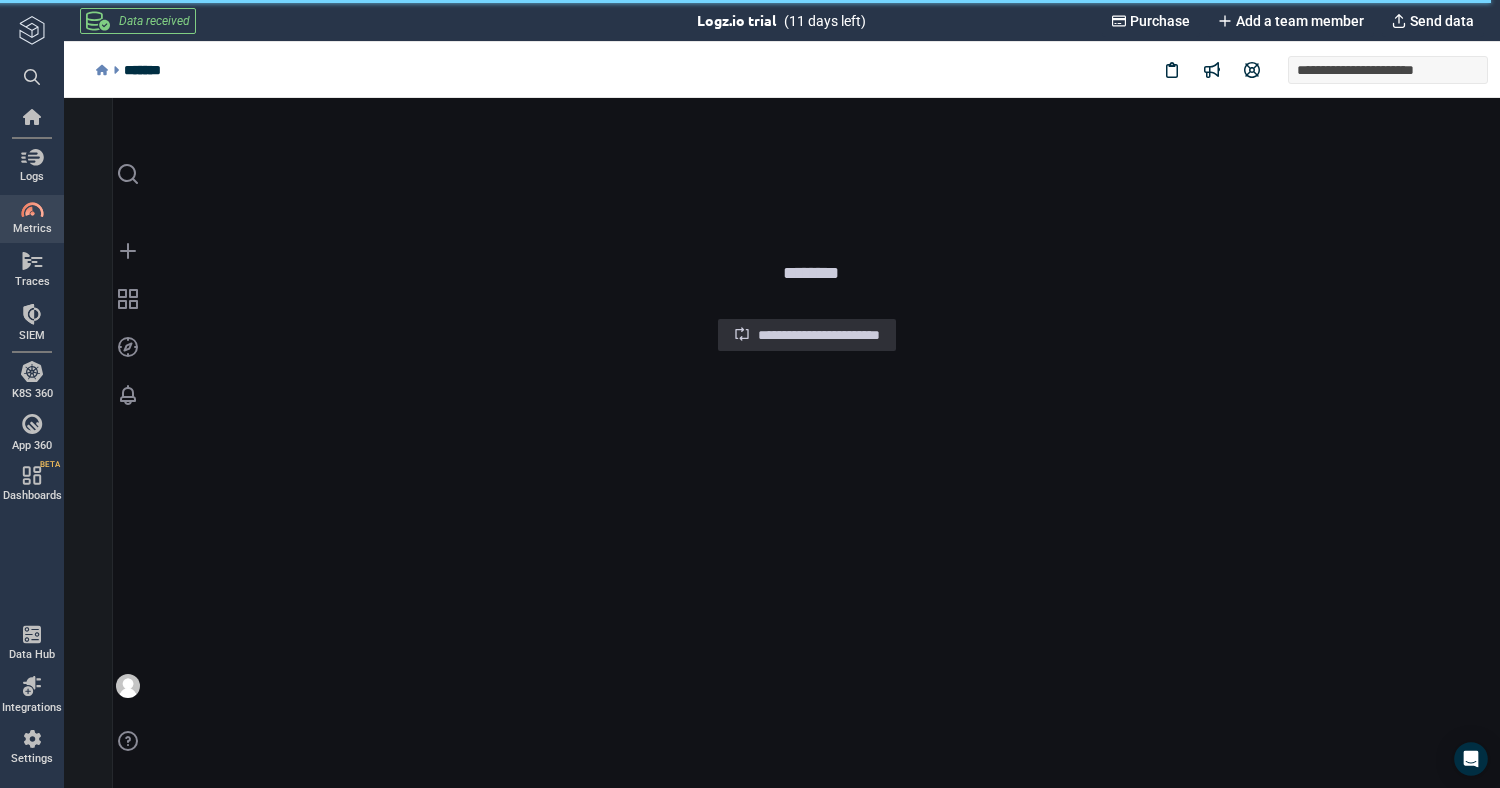 scroll, scrollTop: 0, scrollLeft: 0, axis: both 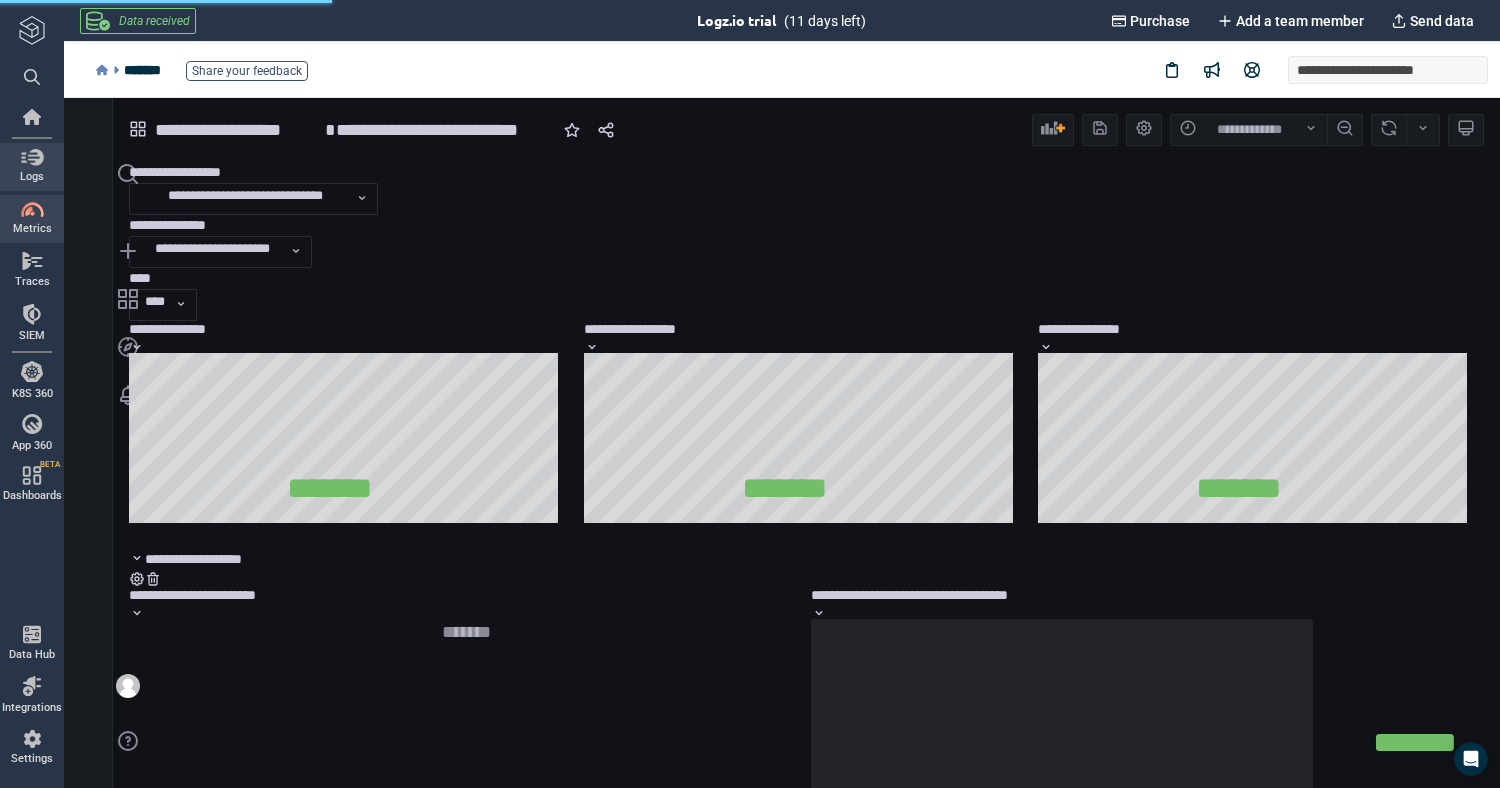 click on "Logs" at bounding box center [32, 177] 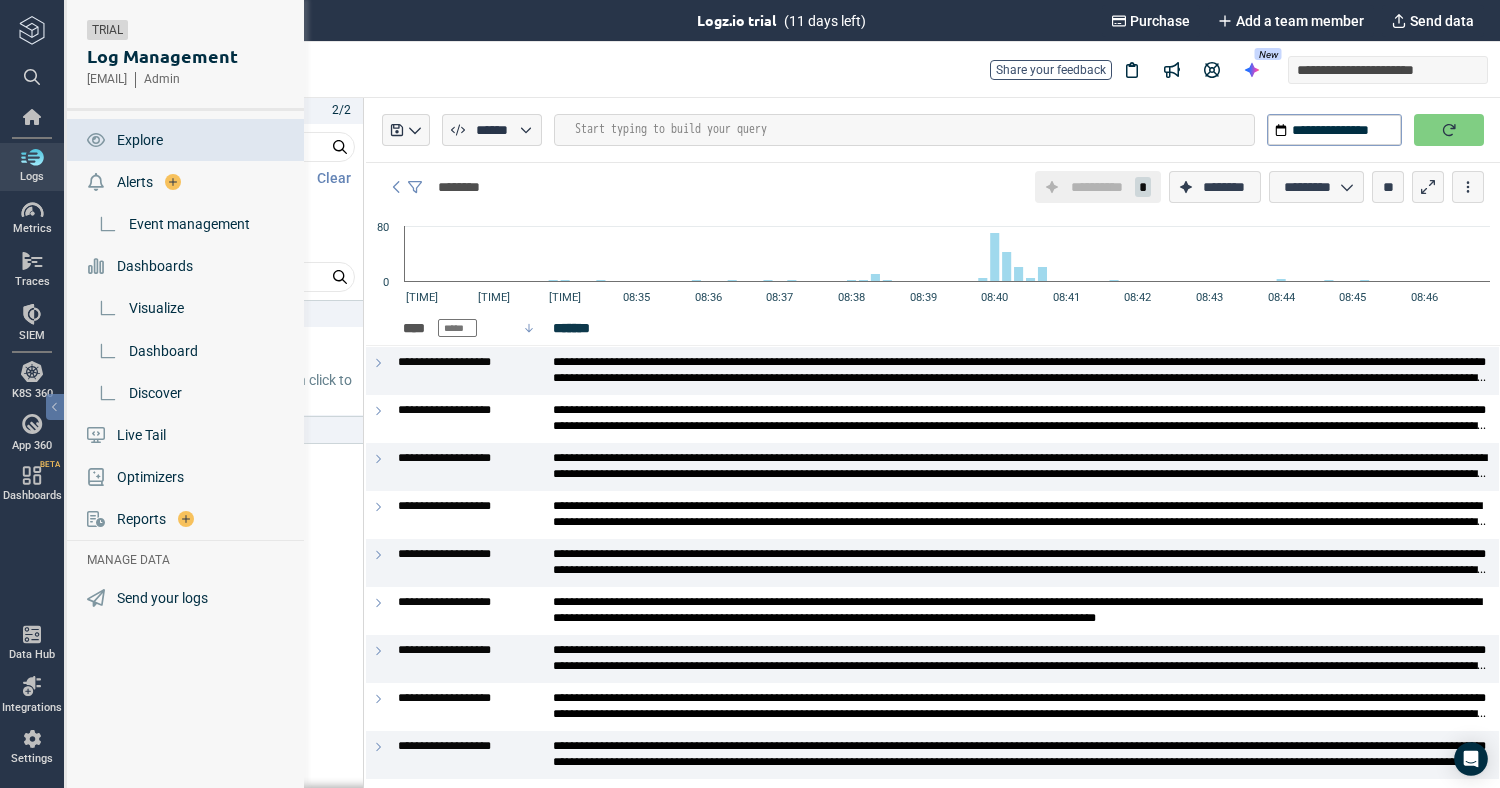 click at bounding box center [32, 210] 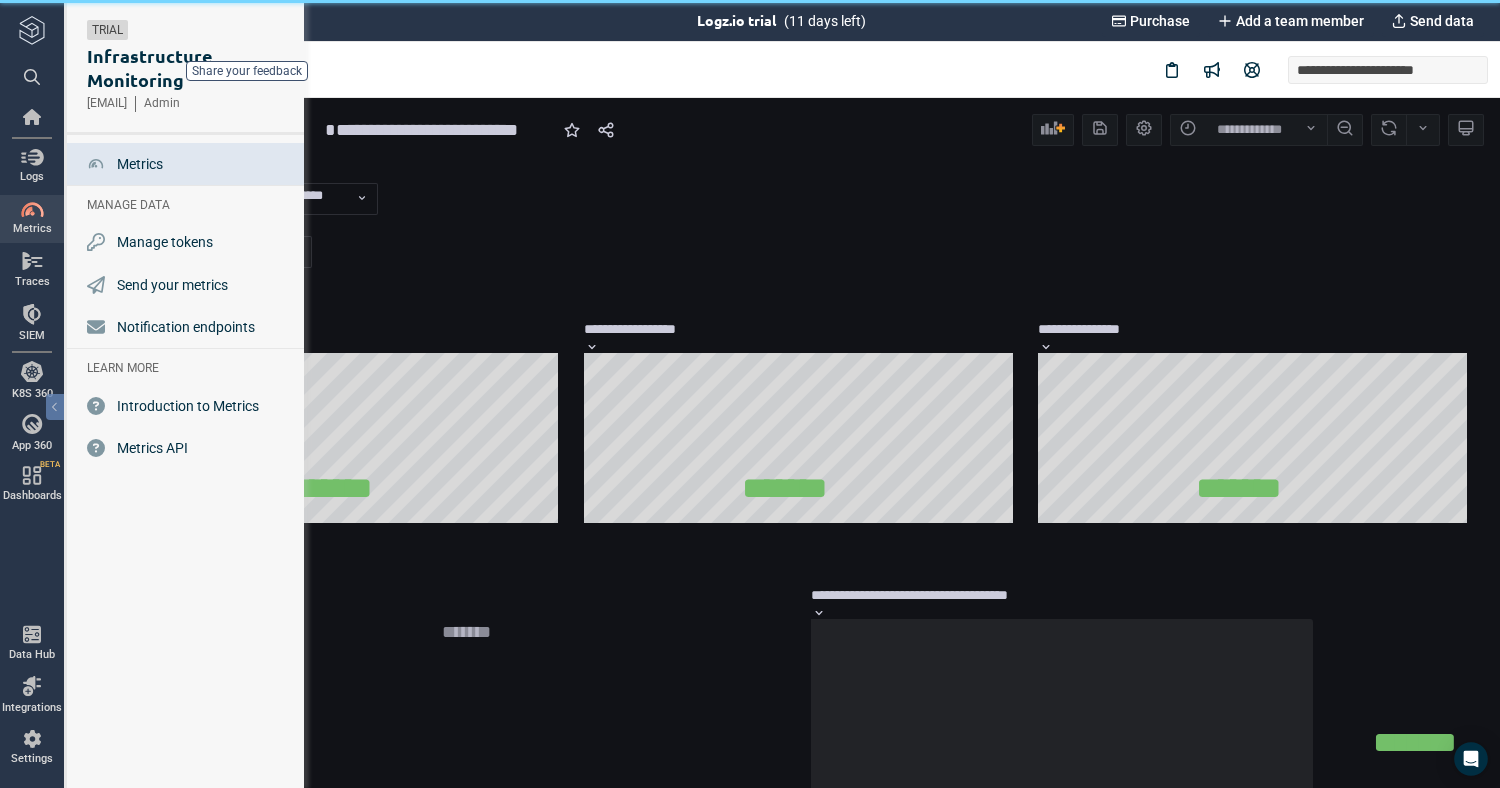 click on "**********" at bounding box center [445, 130] 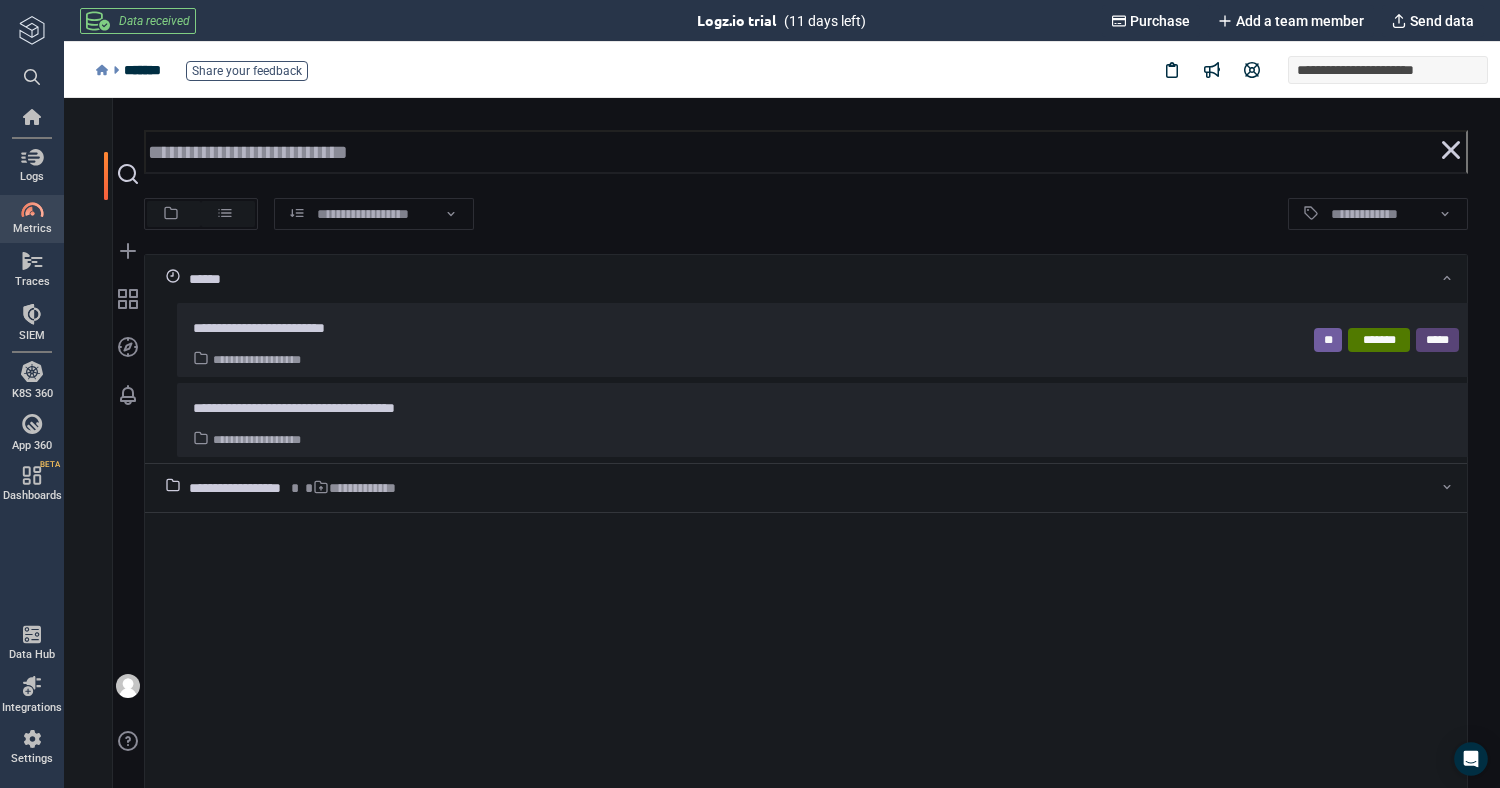 click on "**********" at bounding box center (297, 488) 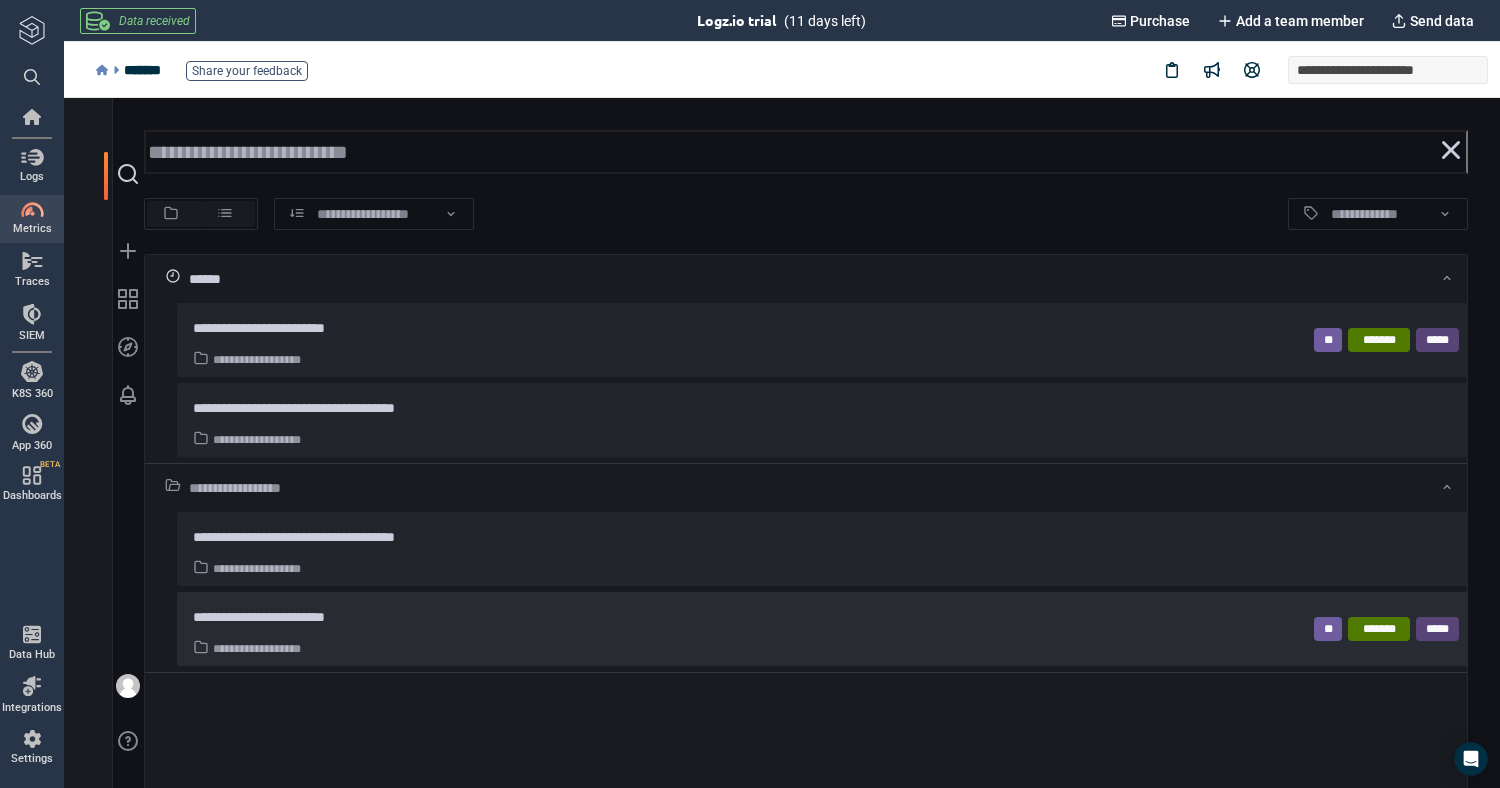click on "**********" at bounding box center [283, 617] 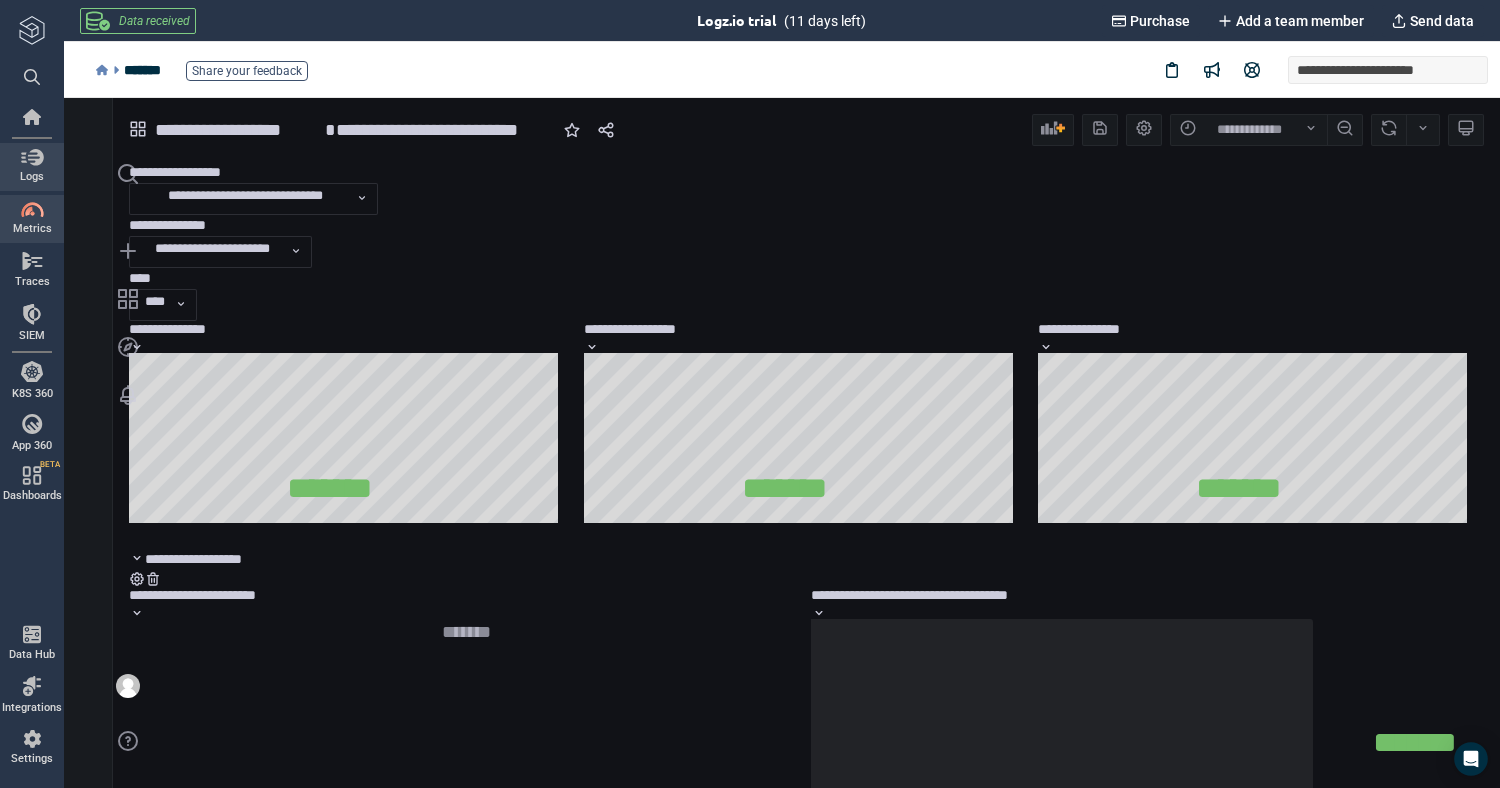 click on "Logs" at bounding box center (32, 166) 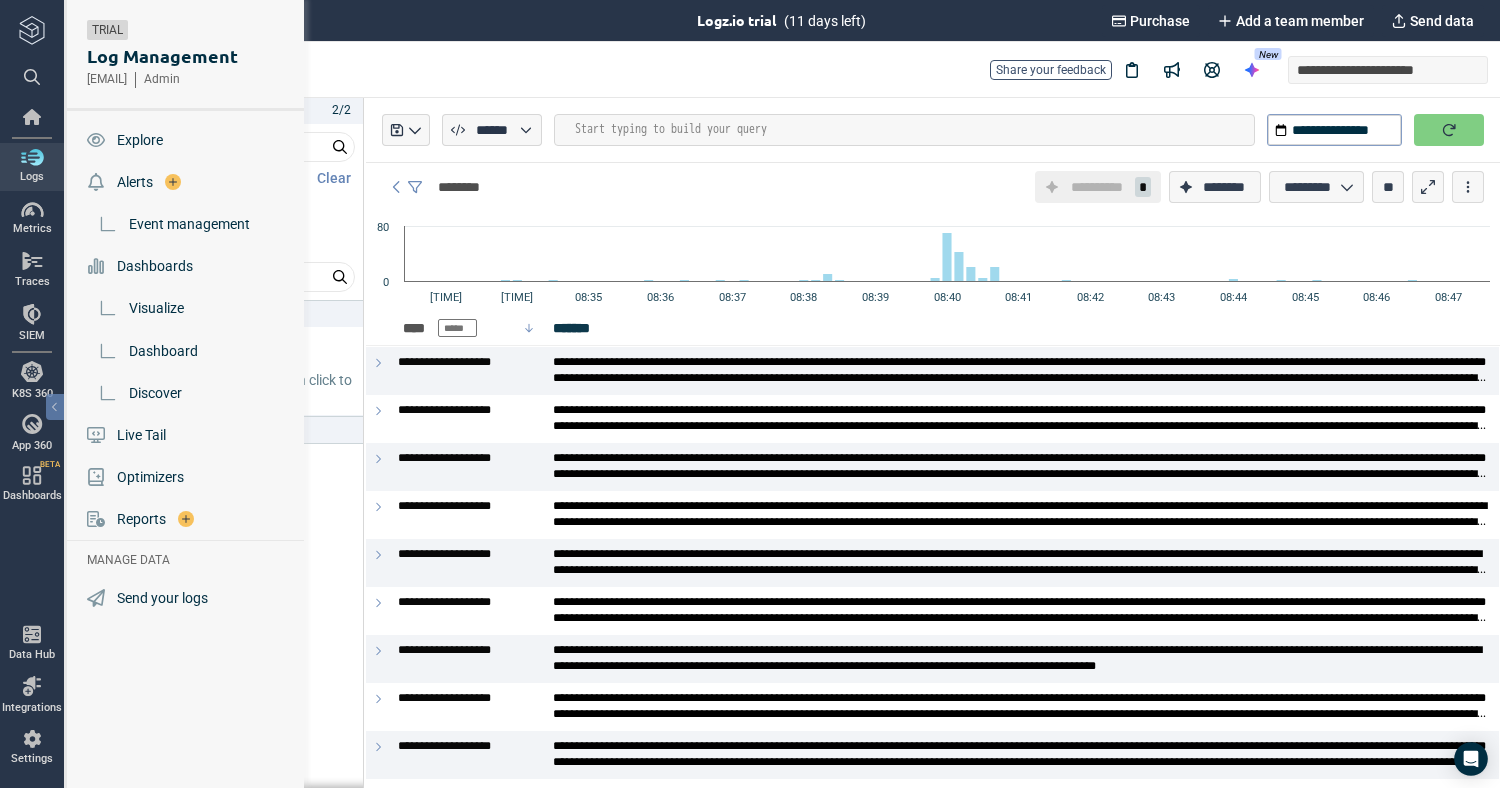 click on "Dashboards" at bounding box center (187, 266) 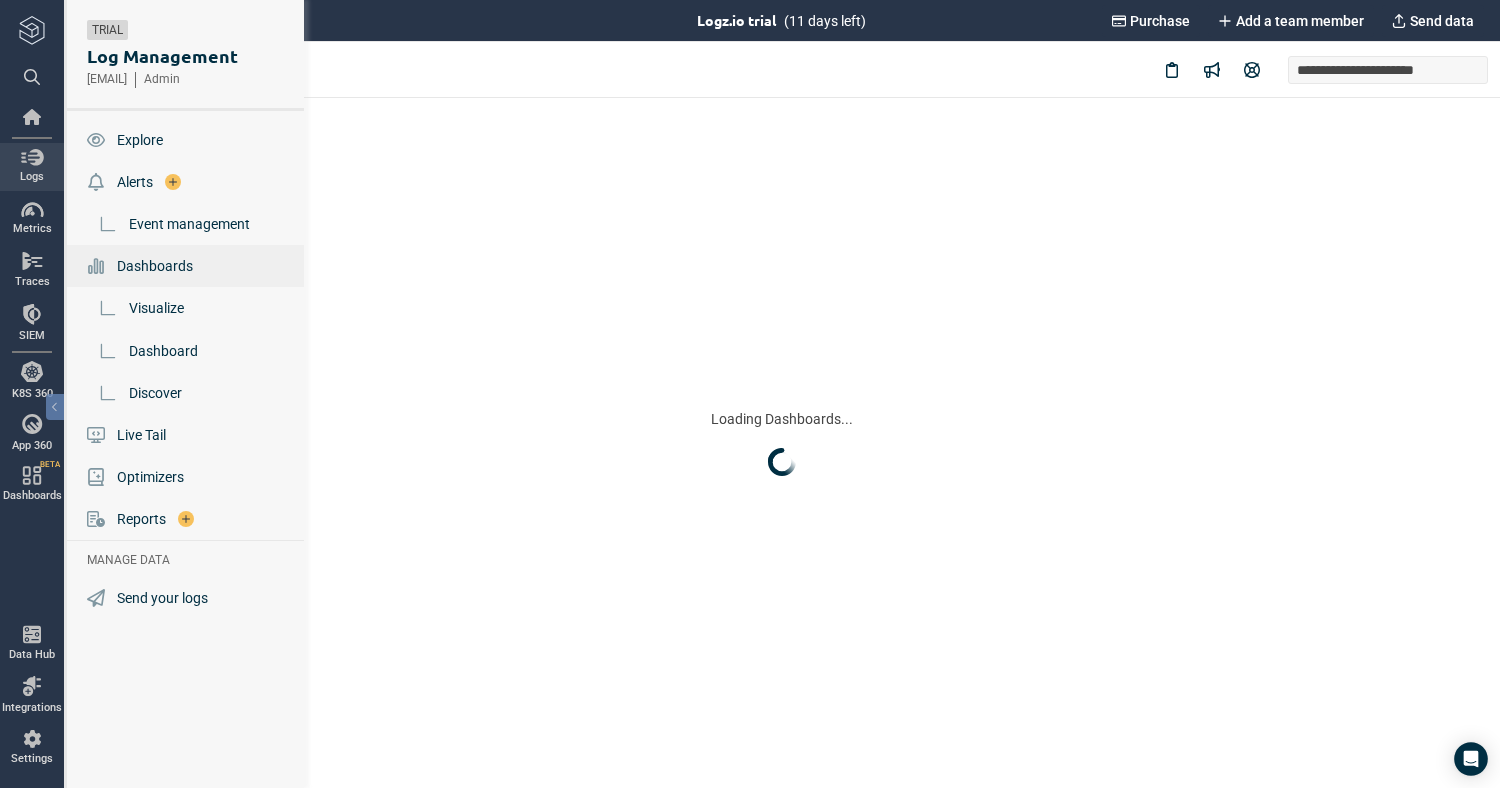 scroll, scrollTop: 0, scrollLeft: 0, axis: both 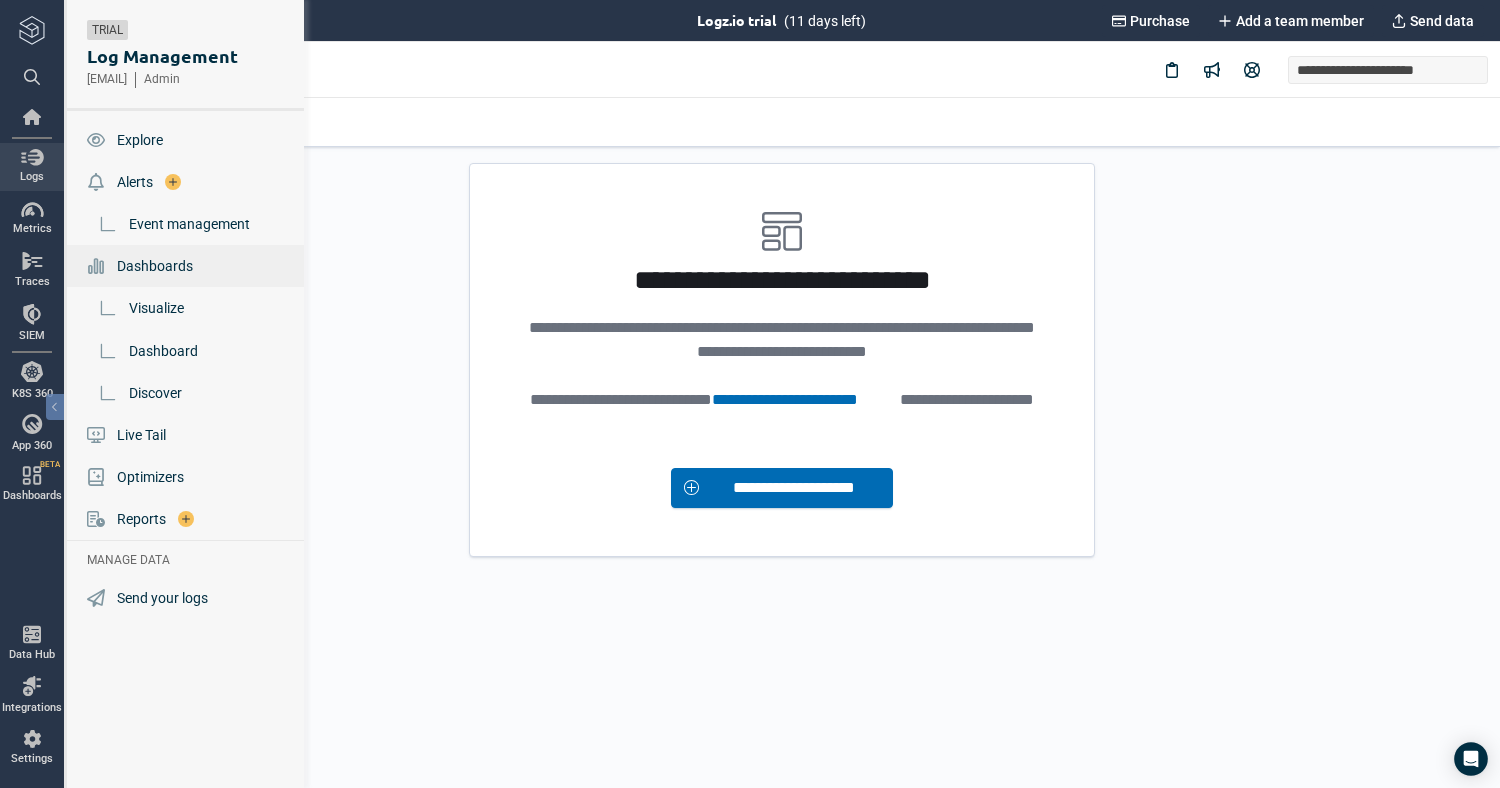 click on "Visualize" at bounding box center (187, 308) 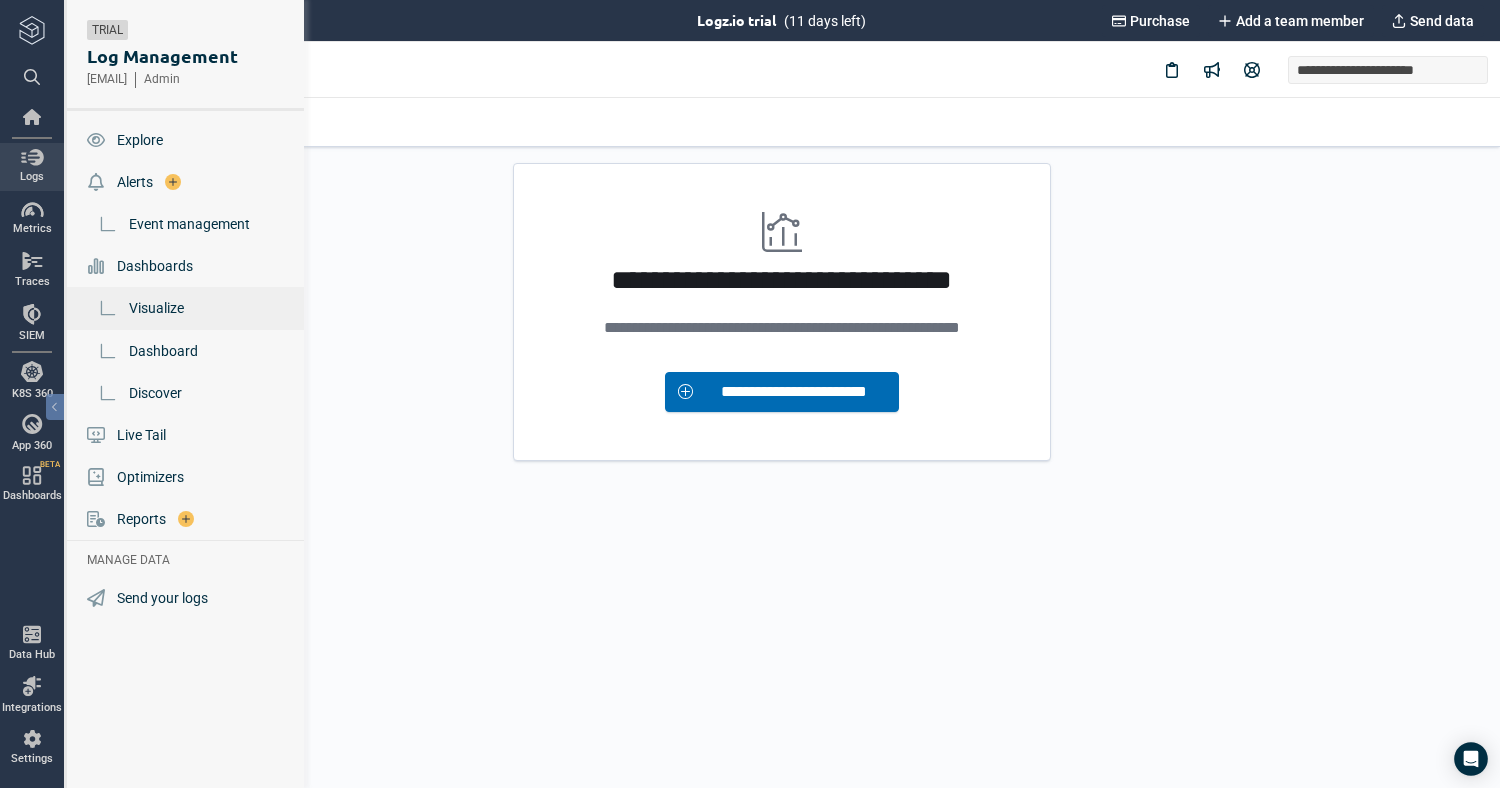 click on "Explore" at bounding box center [187, 140] 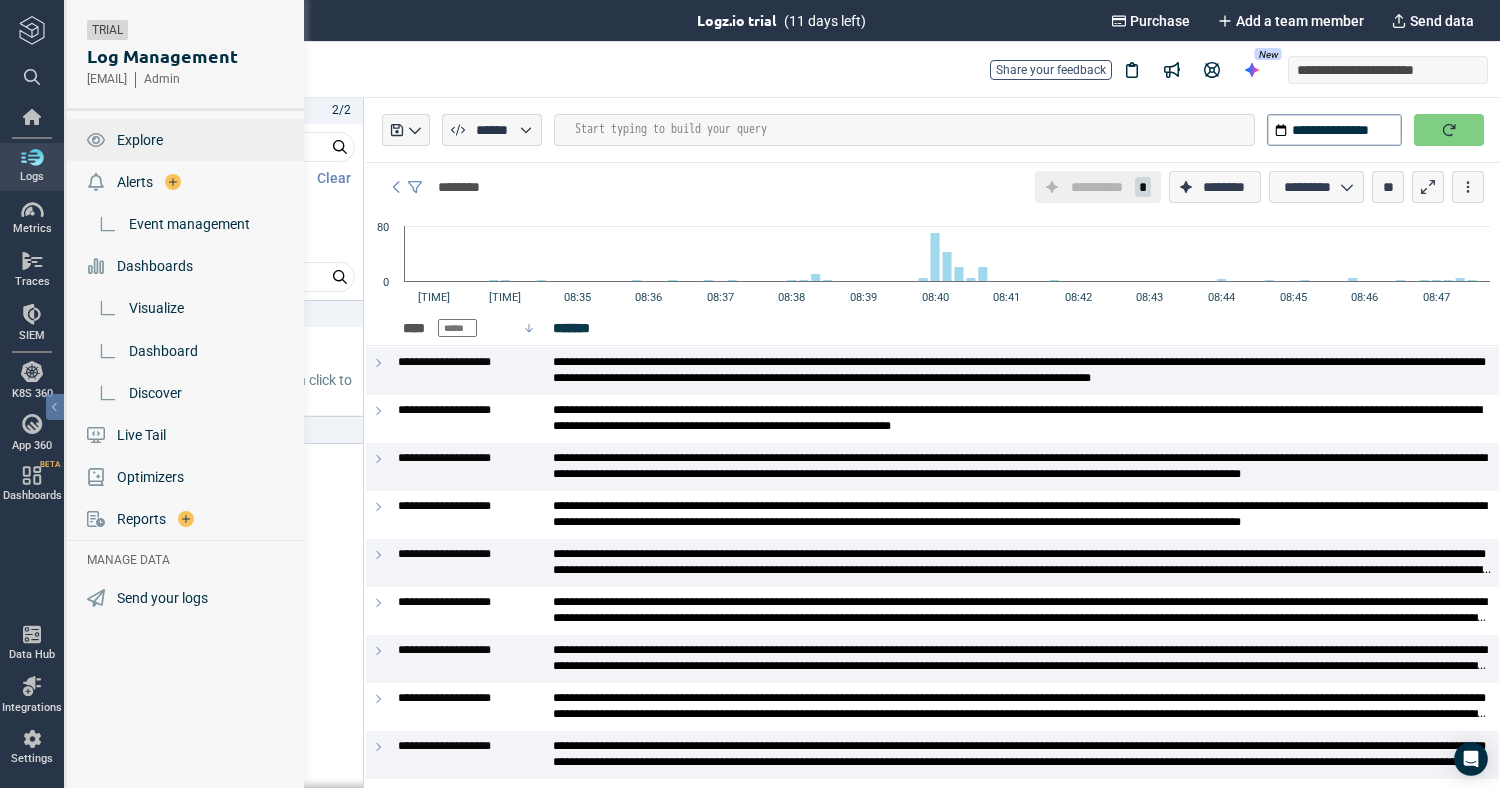 click on "Dashboards" at bounding box center (155, 266) 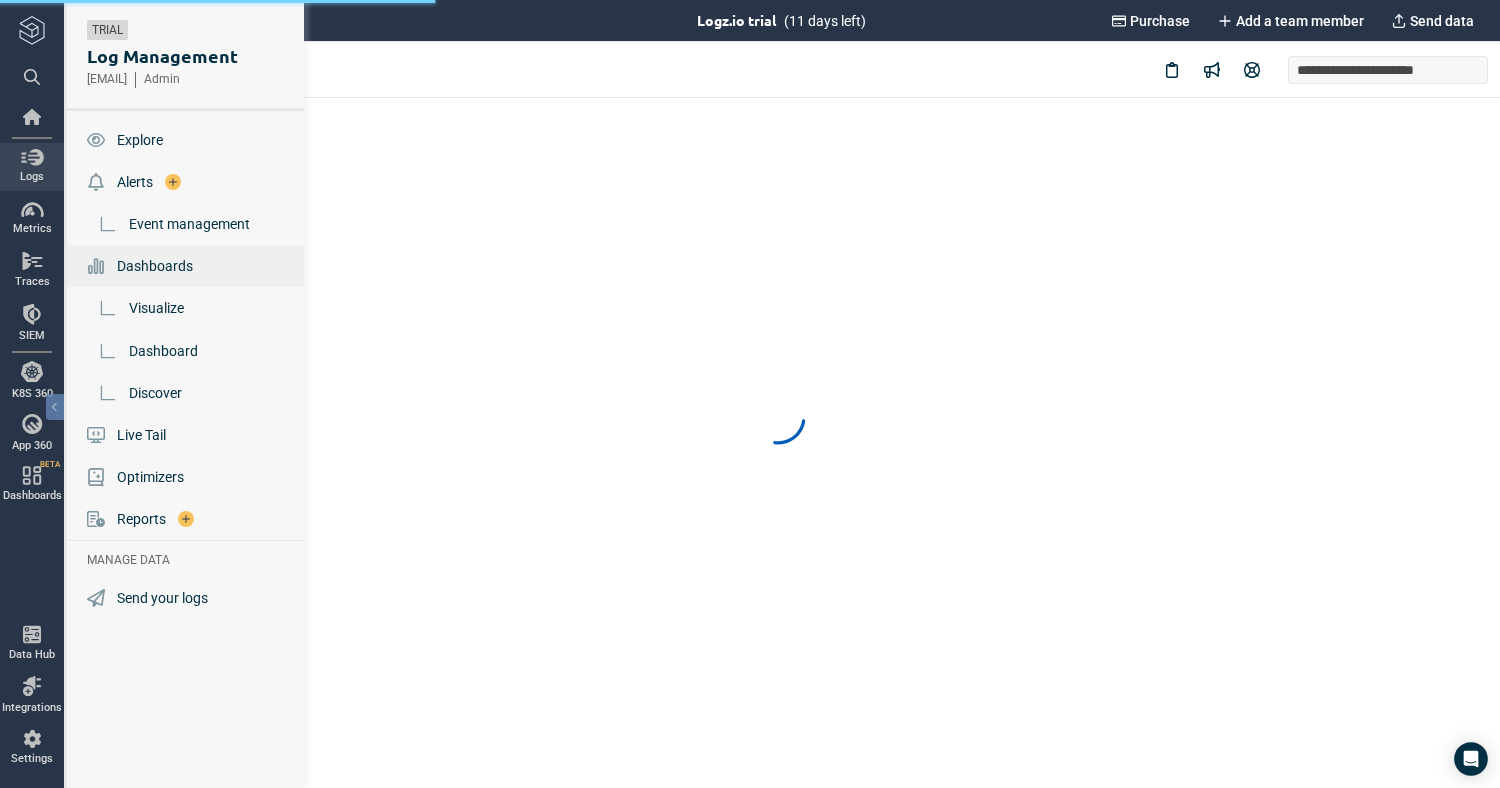 scroll, scrollTop: 0, scrollLeft: 0, axis: both 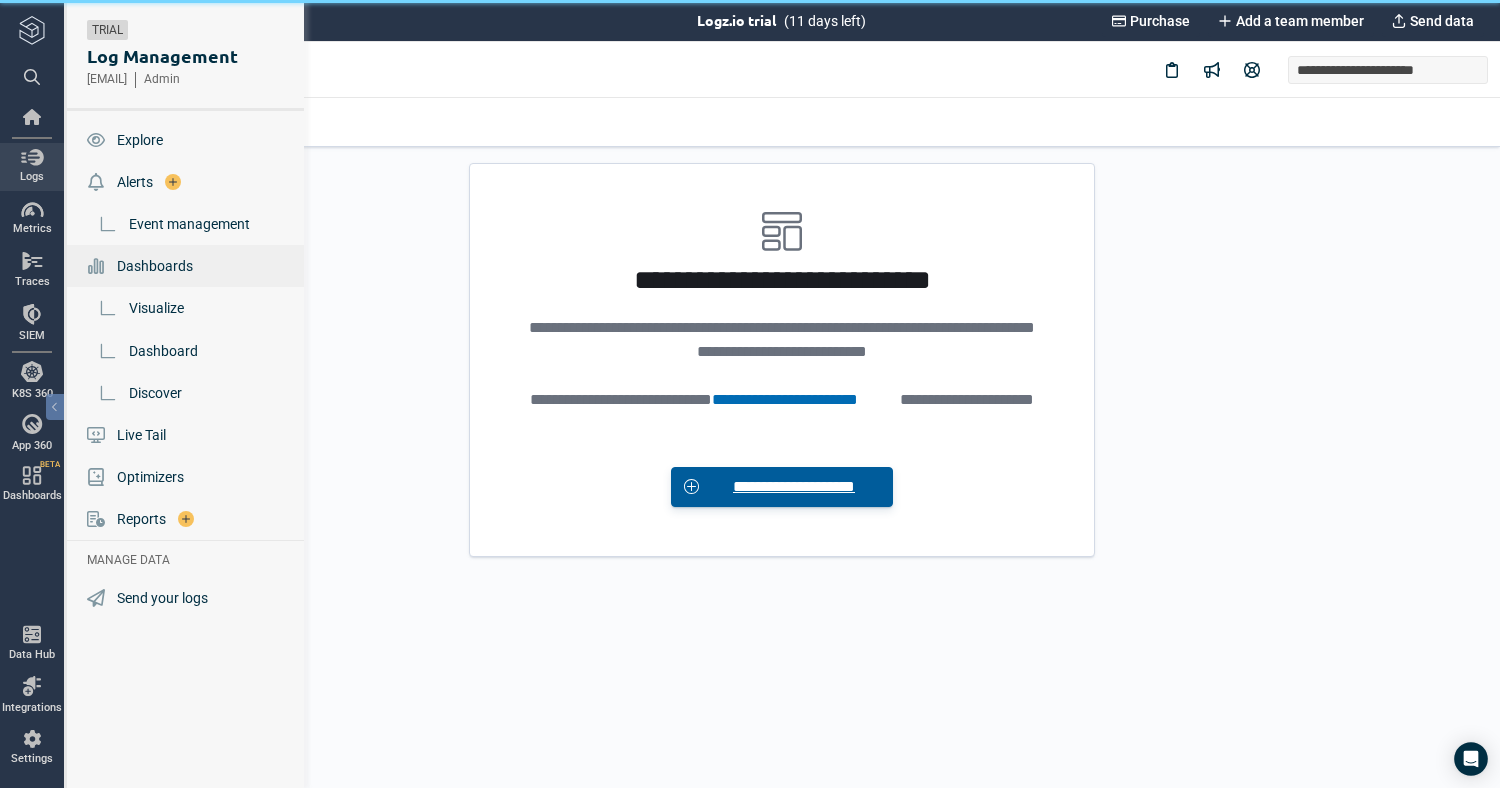 click on "**********" at bounding box center [793, 487] 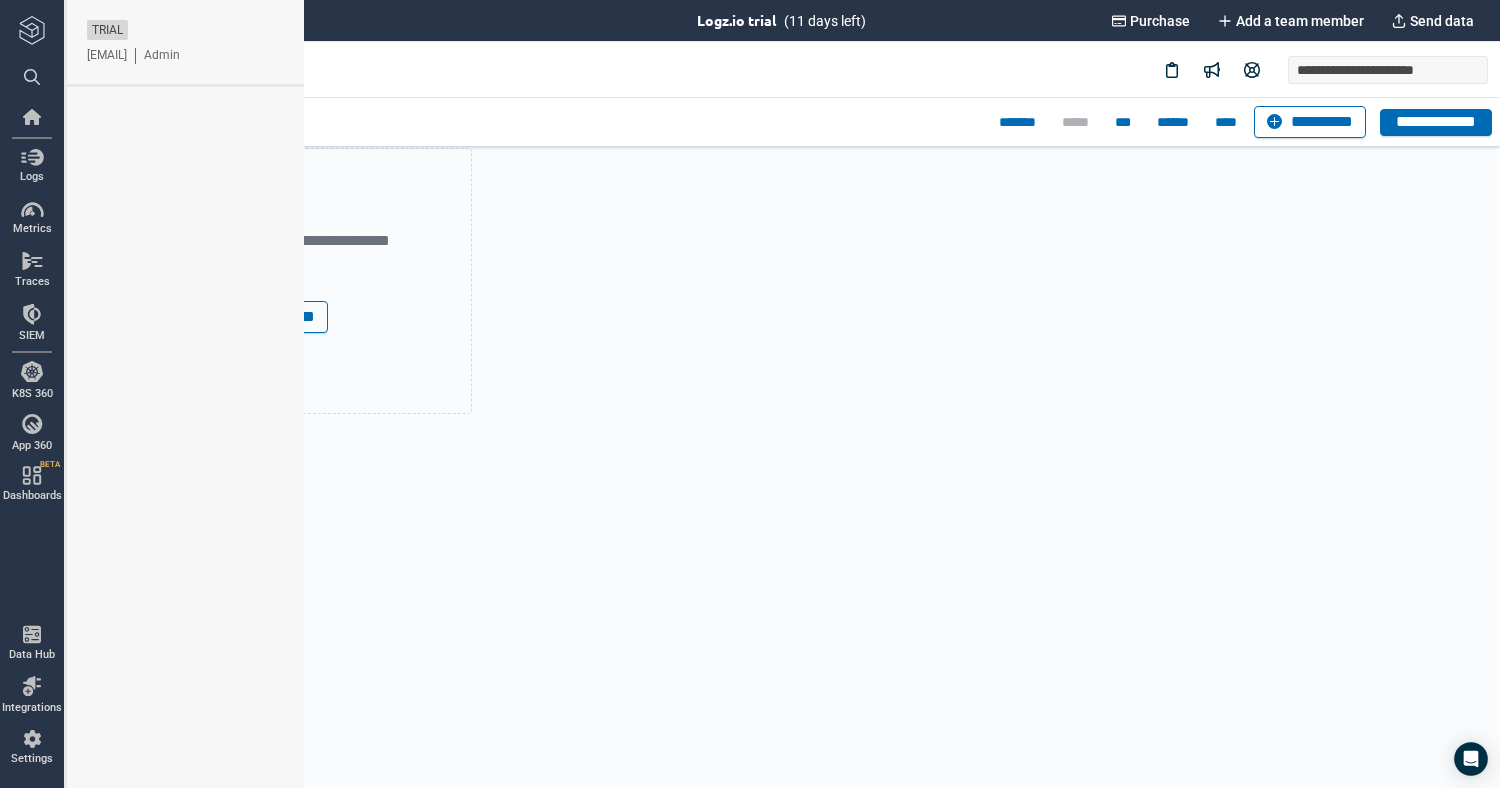 type on "*" 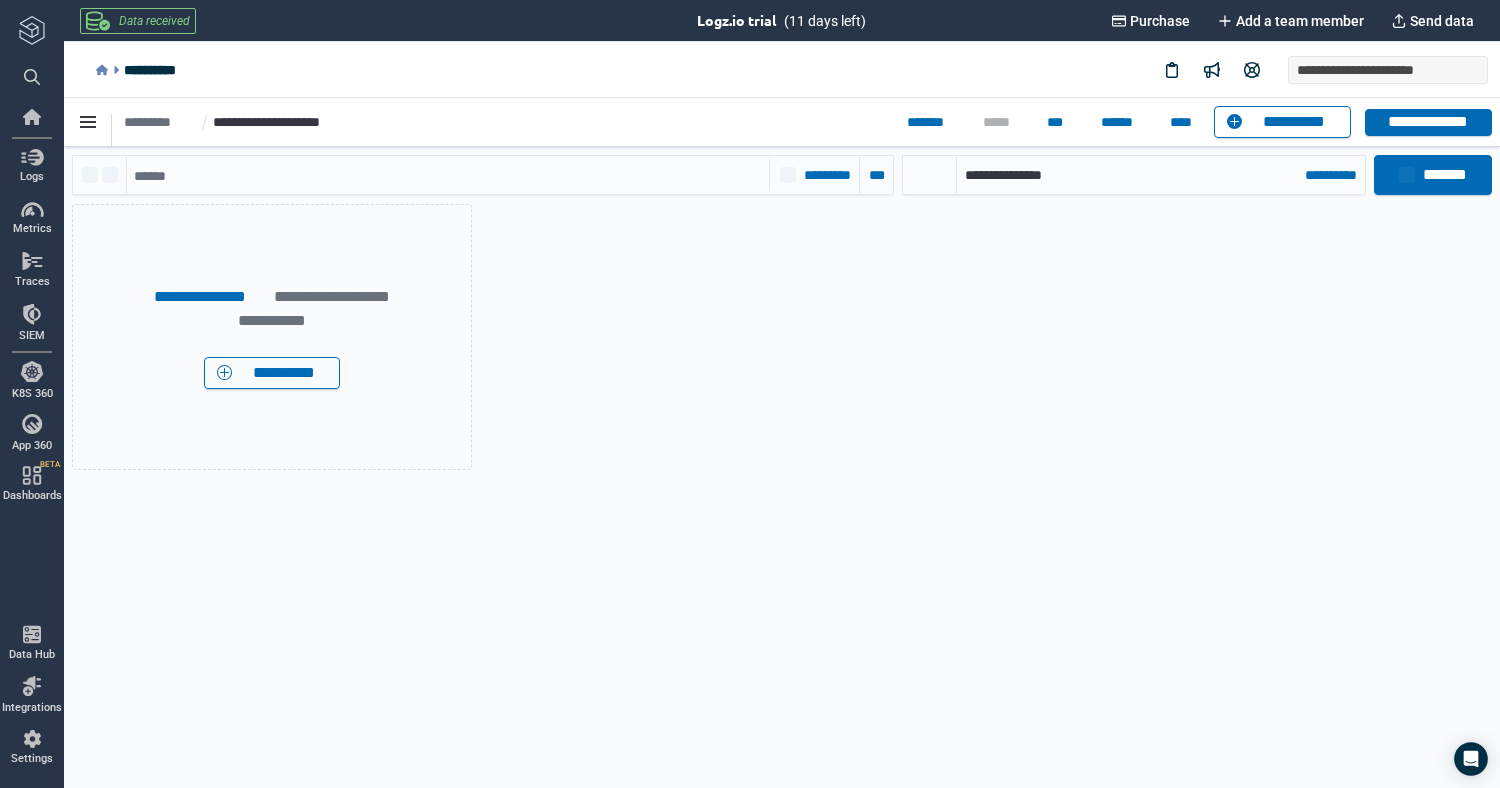 scroll, scrollTop: 10, scrollLeft: 10, axis: both 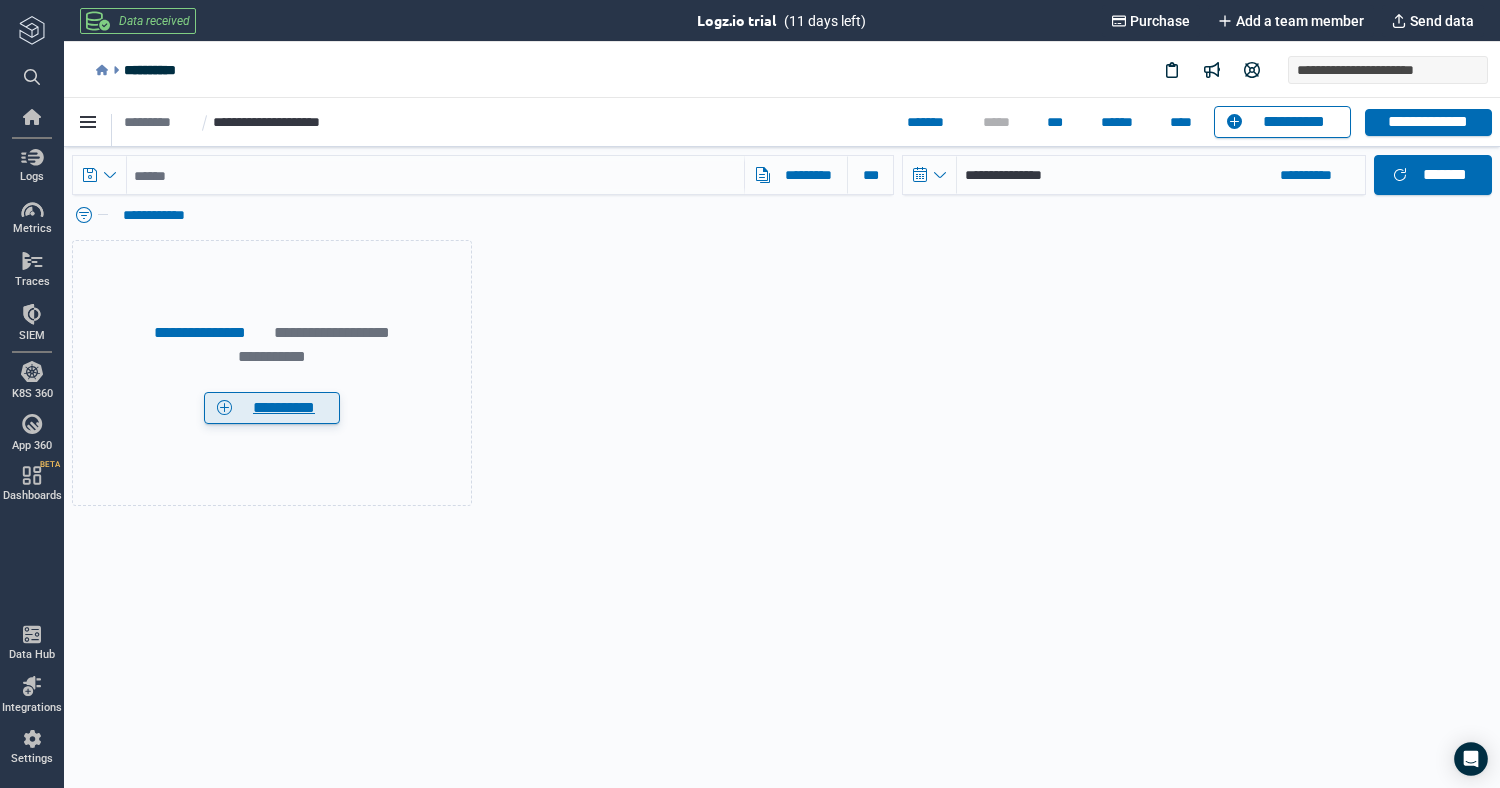 click on "**********" at bounding box center [284, 408] 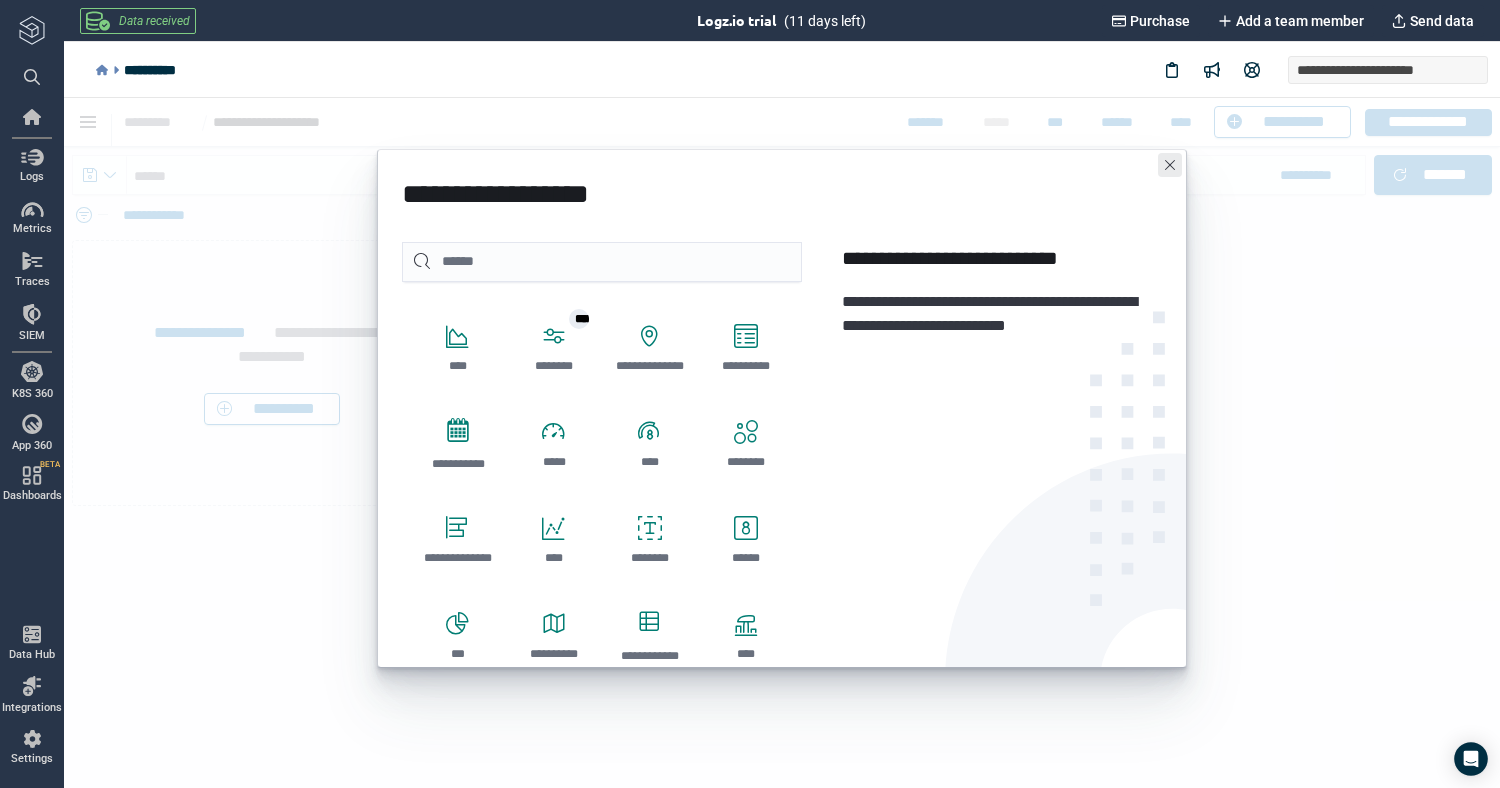 click at bounding box center [1170, 165] 